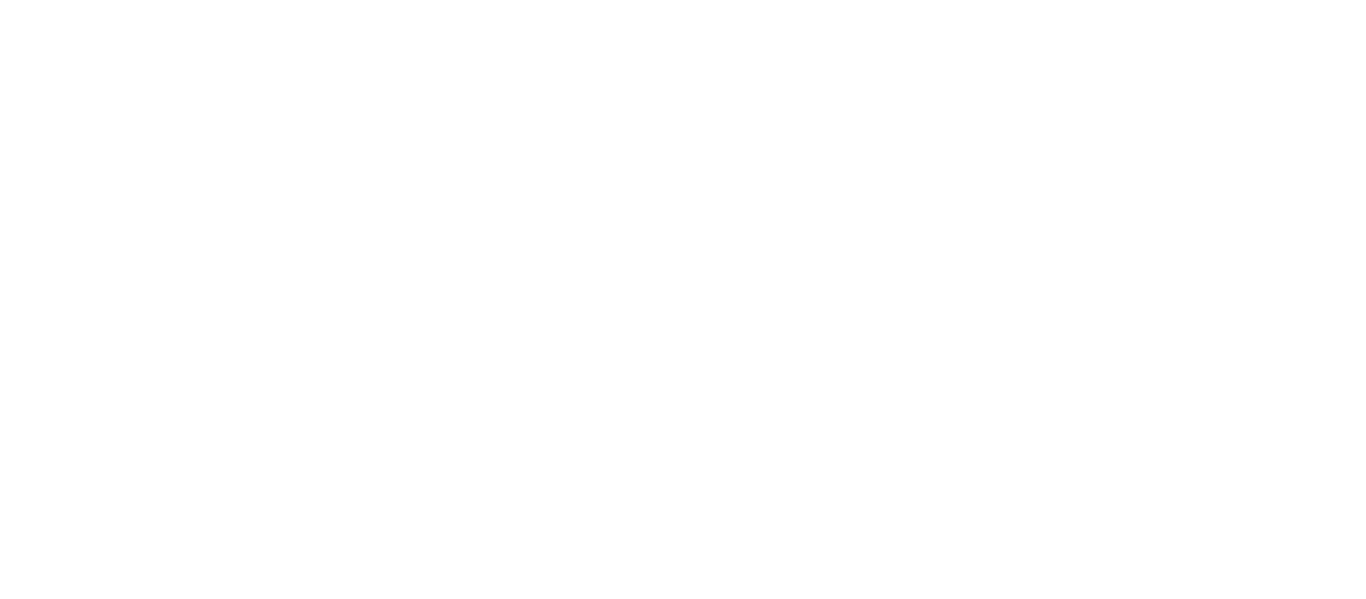 scroll, scrollTop: 0, scrollLeft: 0, axis: both 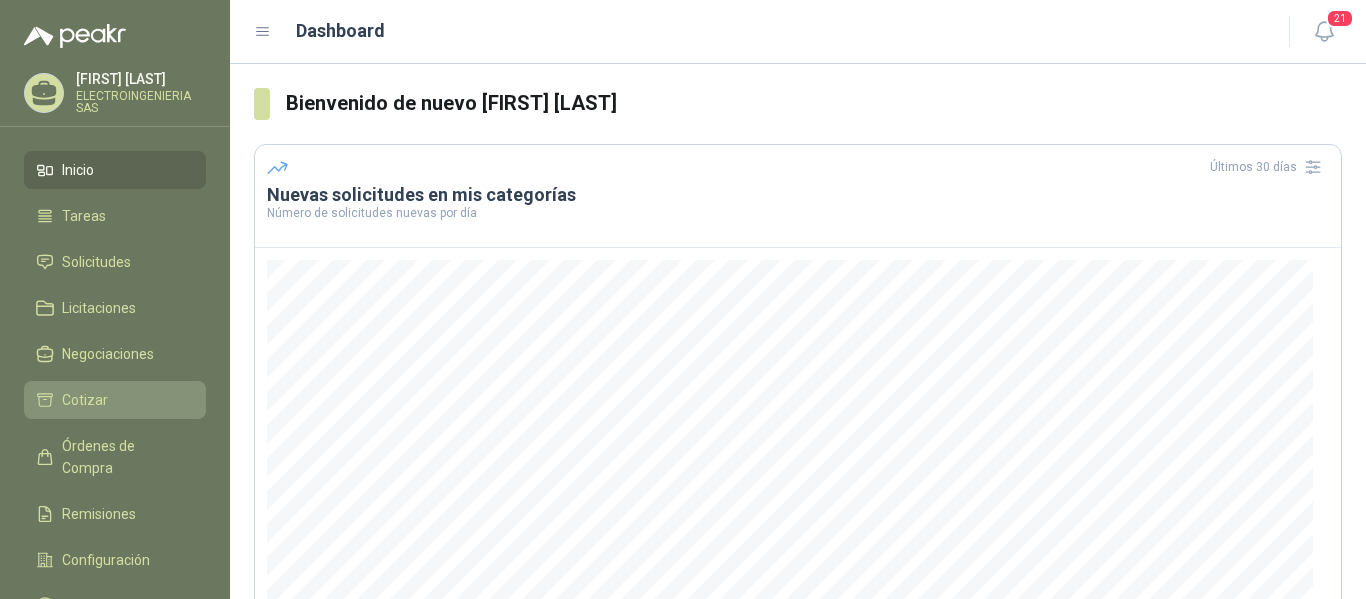 click on "Cotizar" at bounding box center [85, 400] 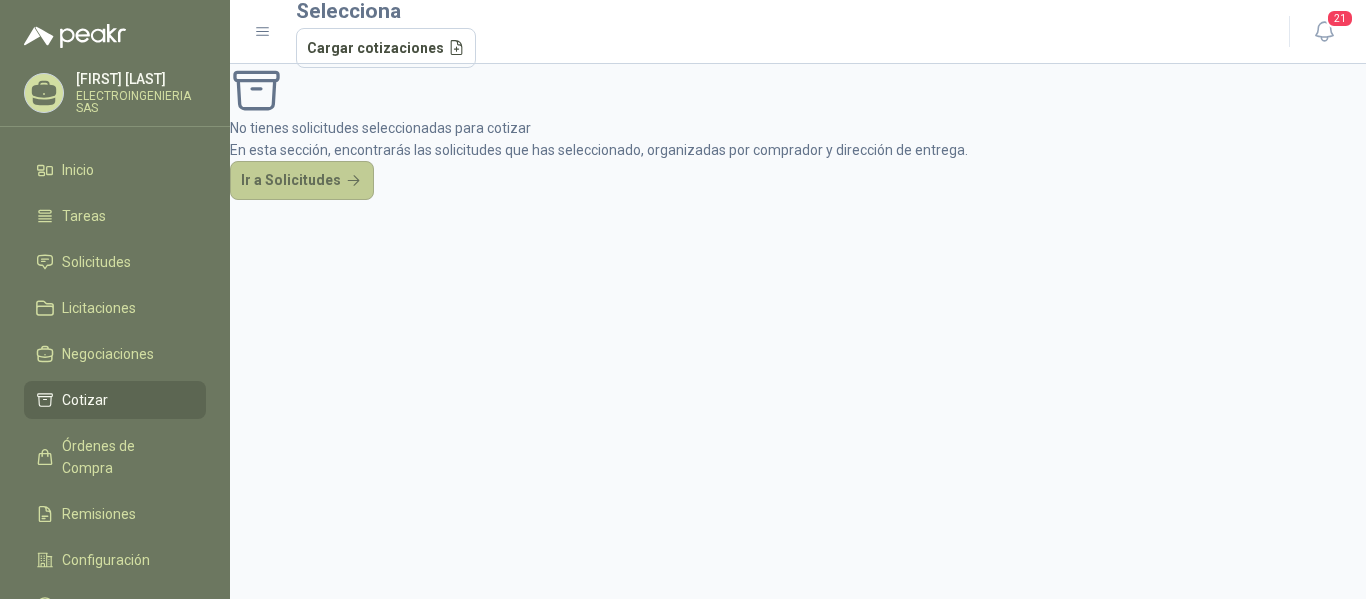 click on "Ir a Solicitudes" at bounding box center [302, 181] 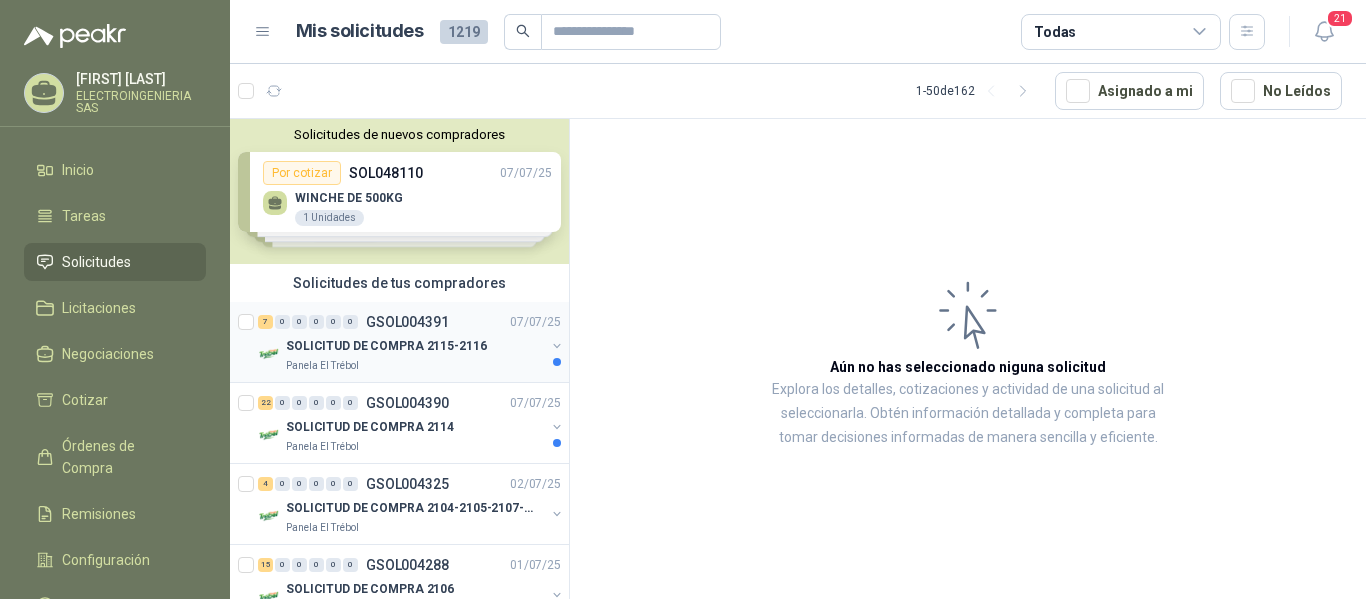click on "GSOL004391" at bounding box center (407, 322) 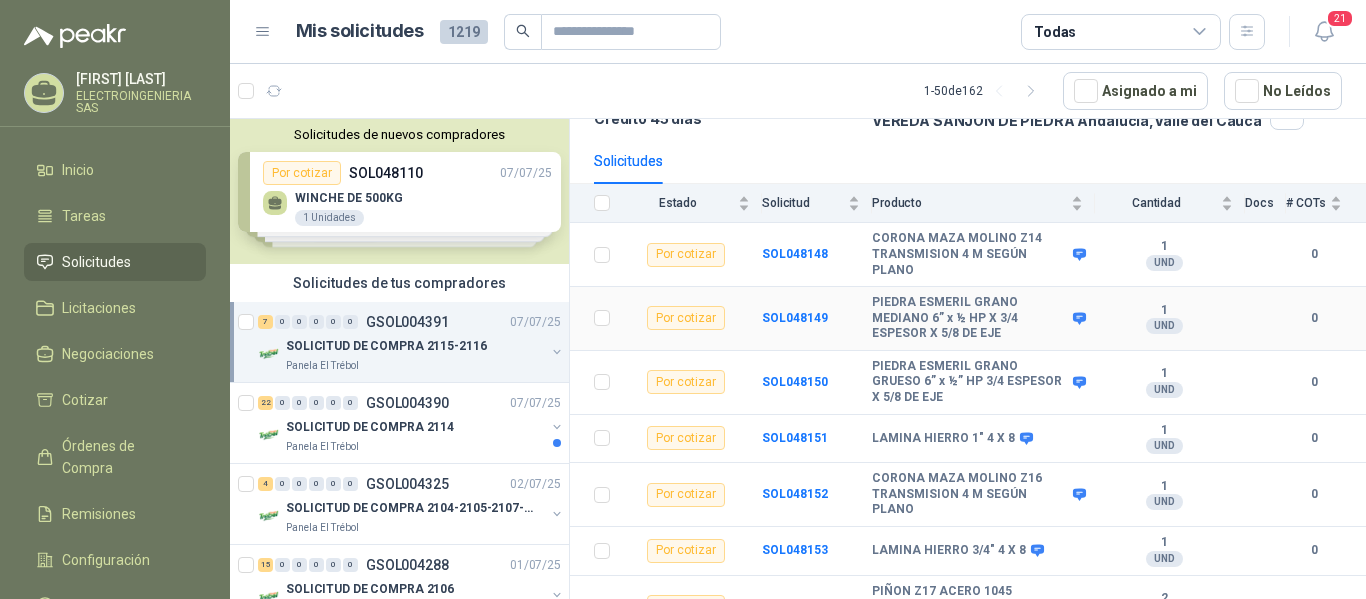 scroll, scrollTop: 196, scrollLeft: 0, axis: vertical 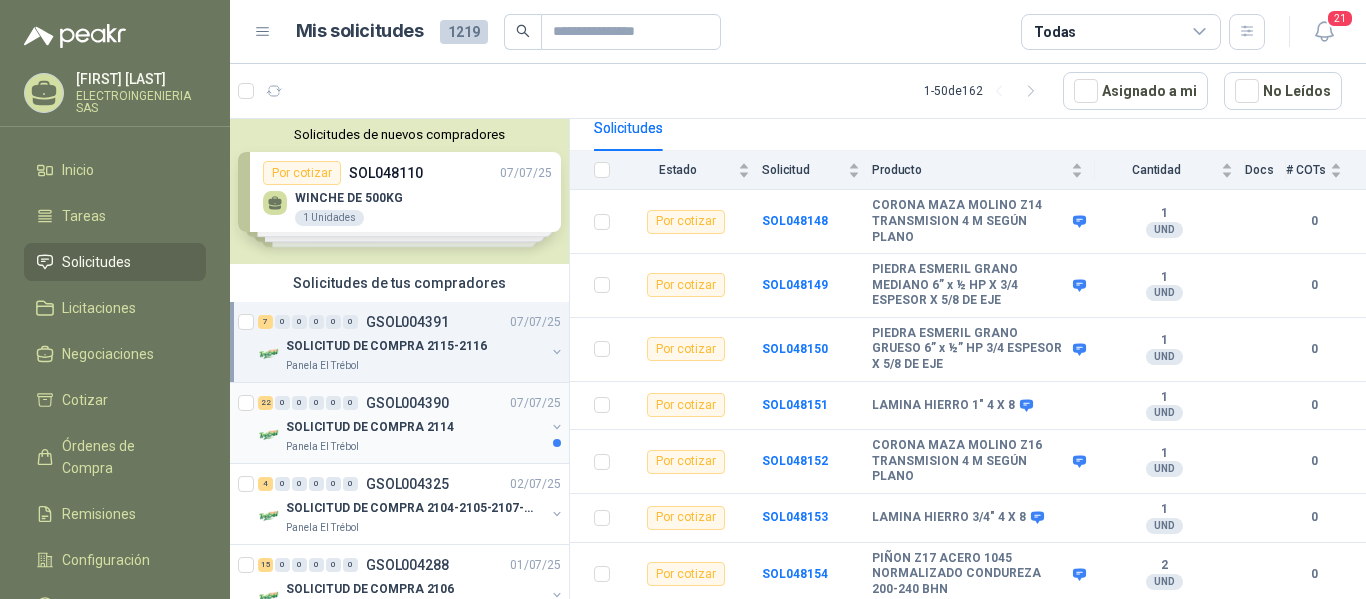 click on "[NUMBER]   [NUMBER]   [NUMBER]   [NUMBER]   [NUMBER]   [NUMBER]   GSOL004390 [DATE]" at bounding box center [411, 403] 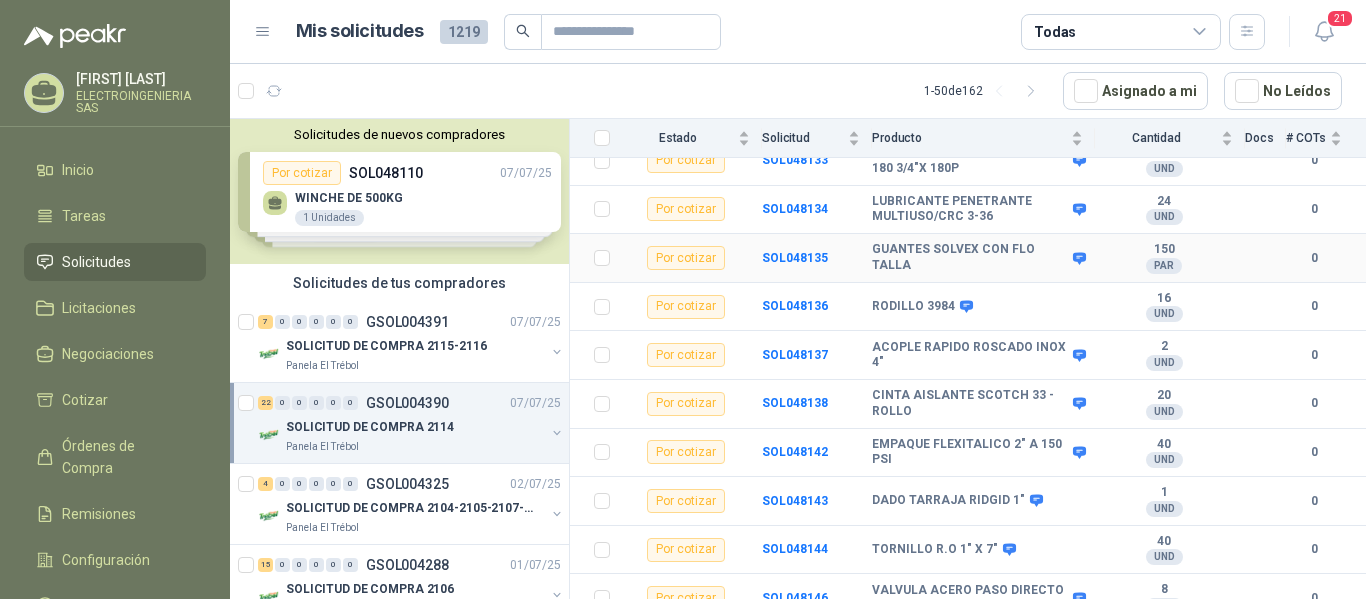 scroll, scrollTop: 800, scrollLeft: 0, axis: vertical 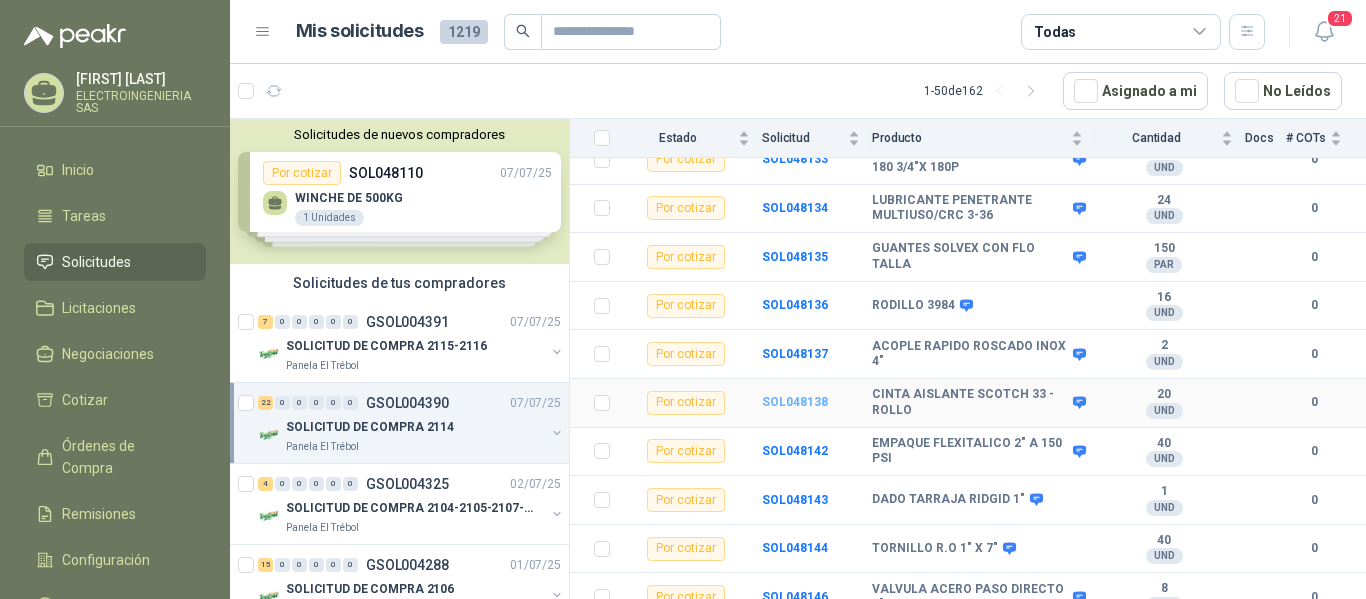 click on "SOL048138" at bounding box center (795, 402) 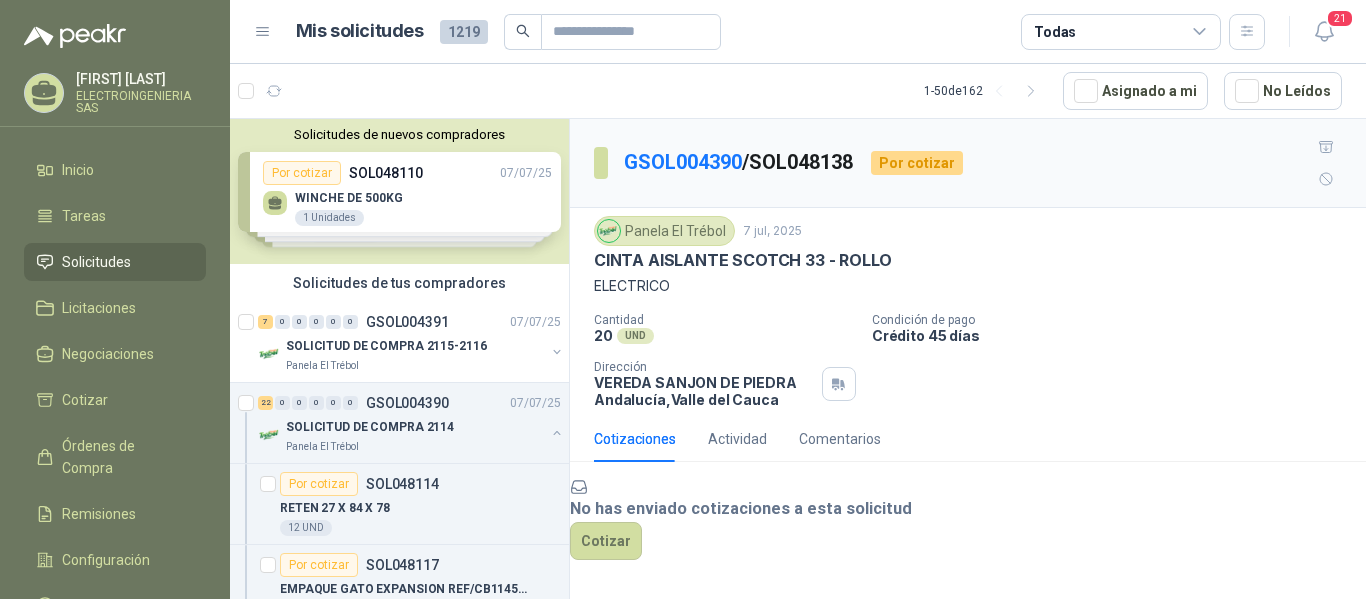 scroll, scrollTop: 96, scrollLeft: 0, axis: vertical 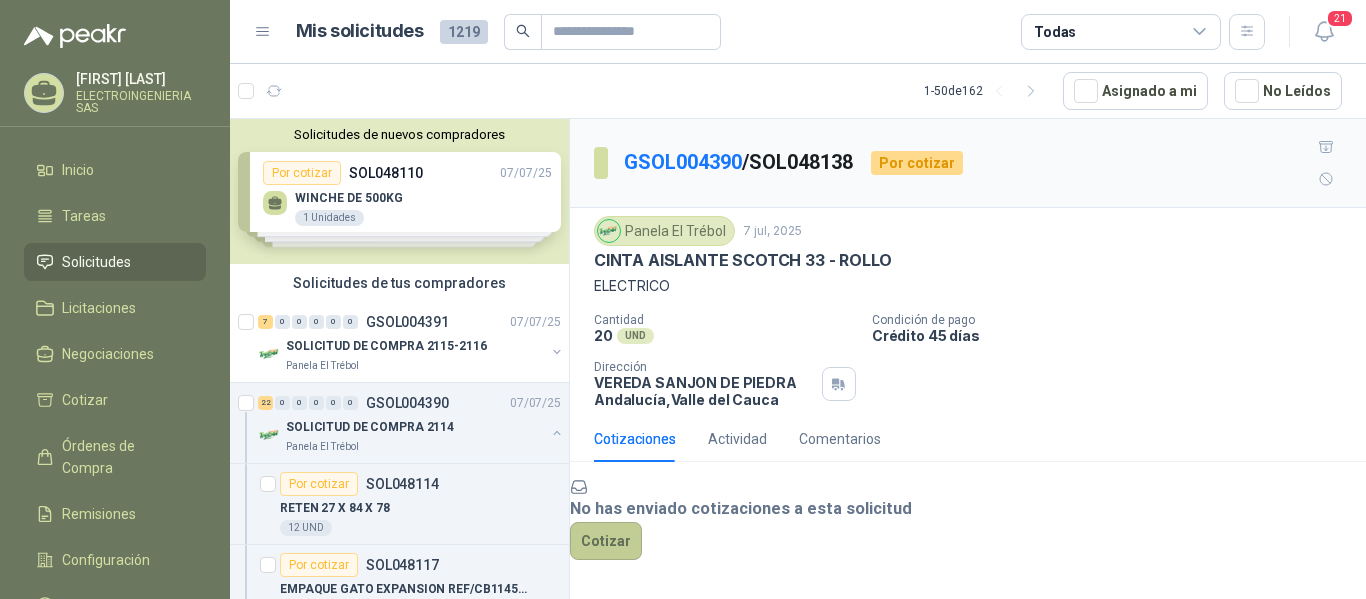 click on "Cotizar" at bounding box center [606, 541] 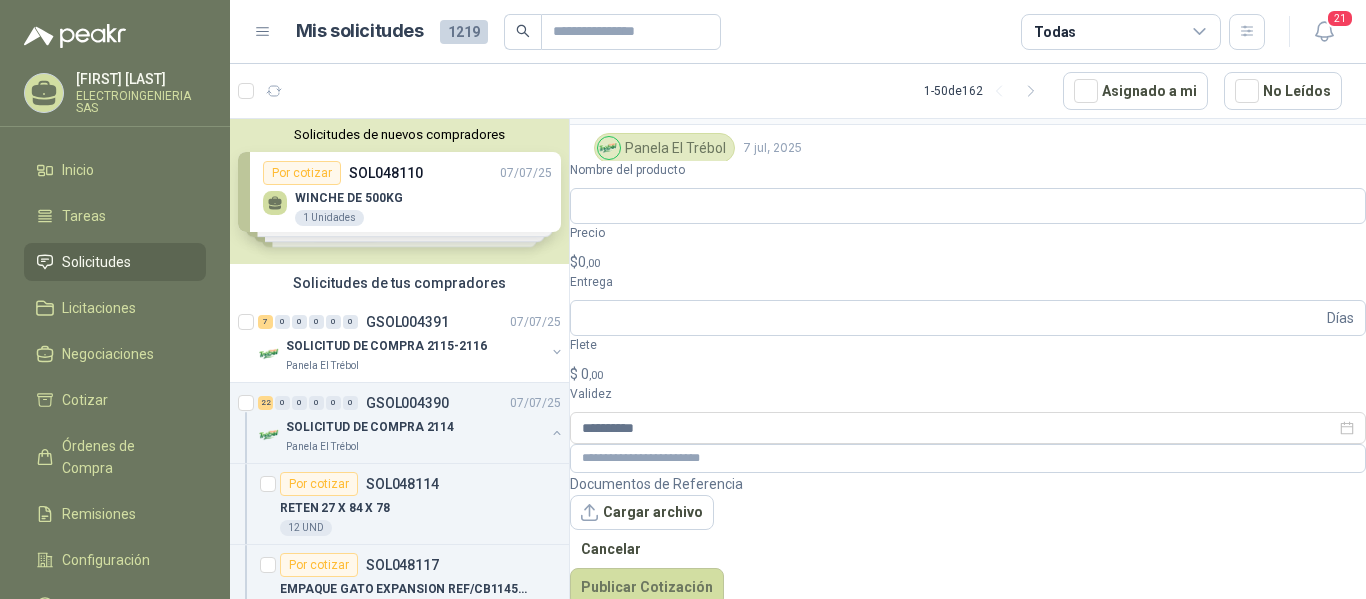 scroll, scrollTop: 82, scrollLeft: 0, axis: vertical 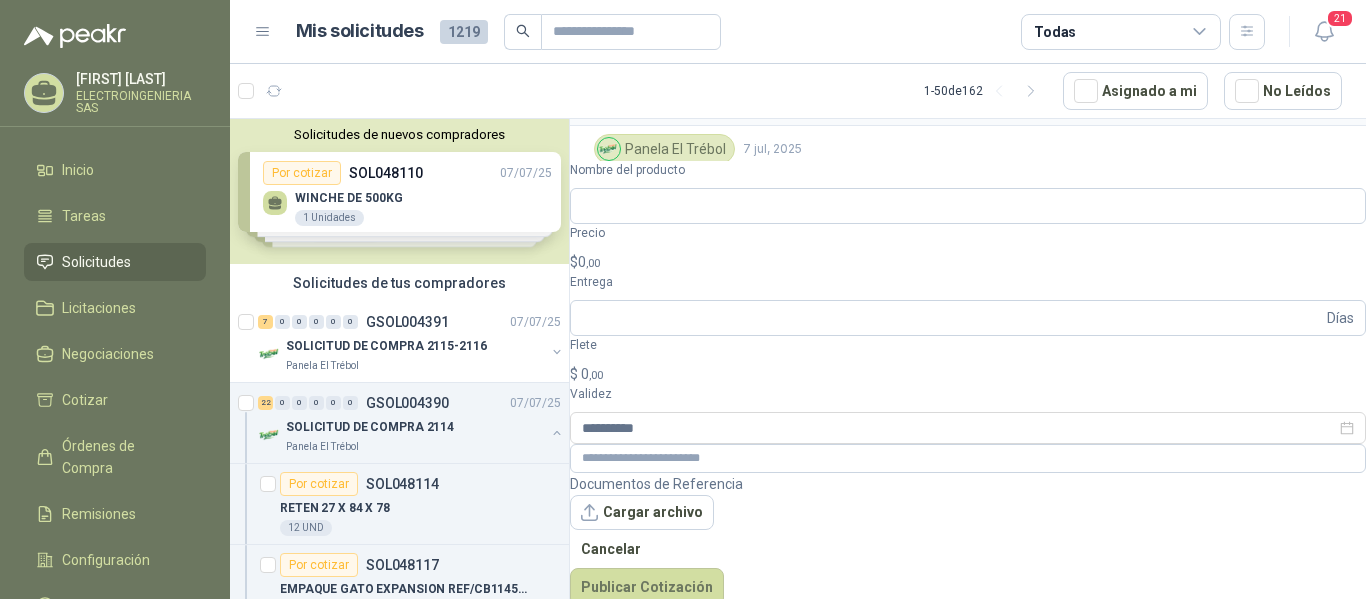 drag, startPoint x: 596, startPoint y: 143, endPoint x: 908, endPoint y: 152, distance: 312.1298 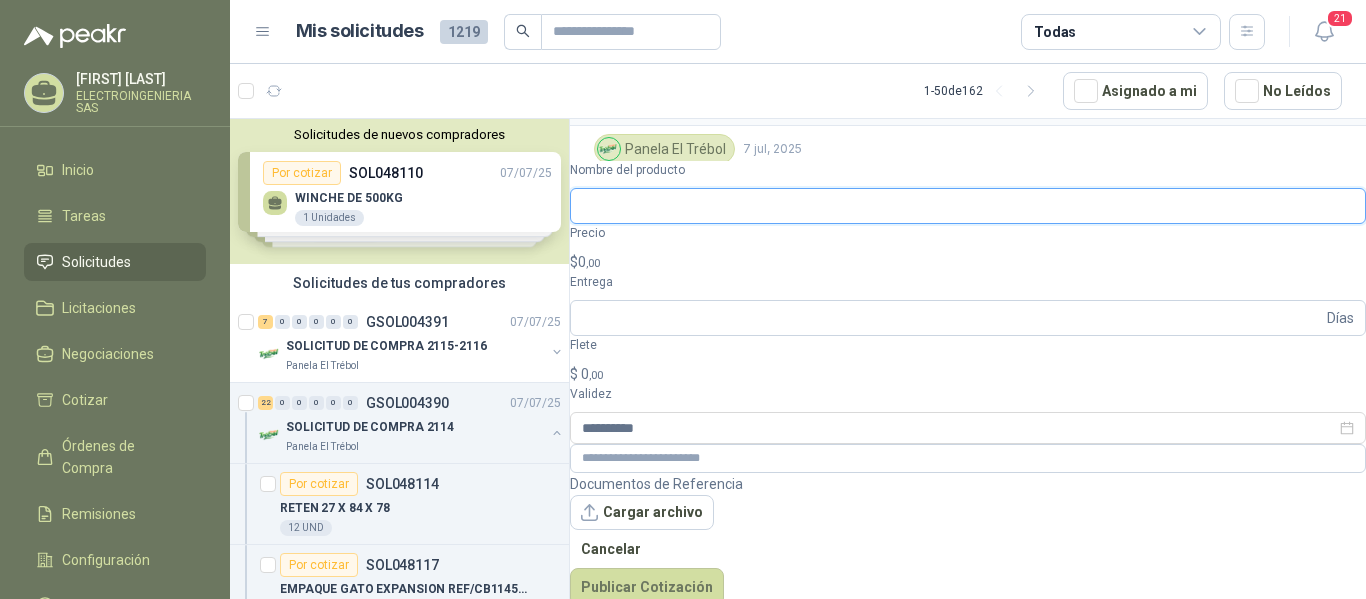 paste on "**********" 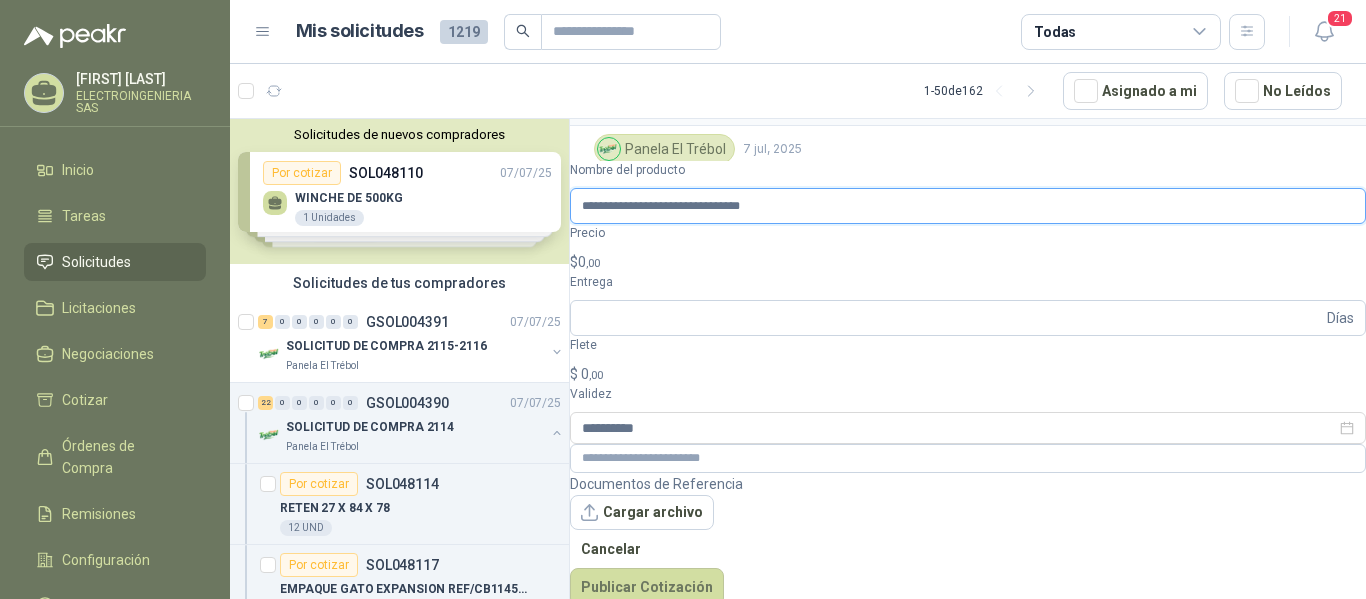 type on "**********" 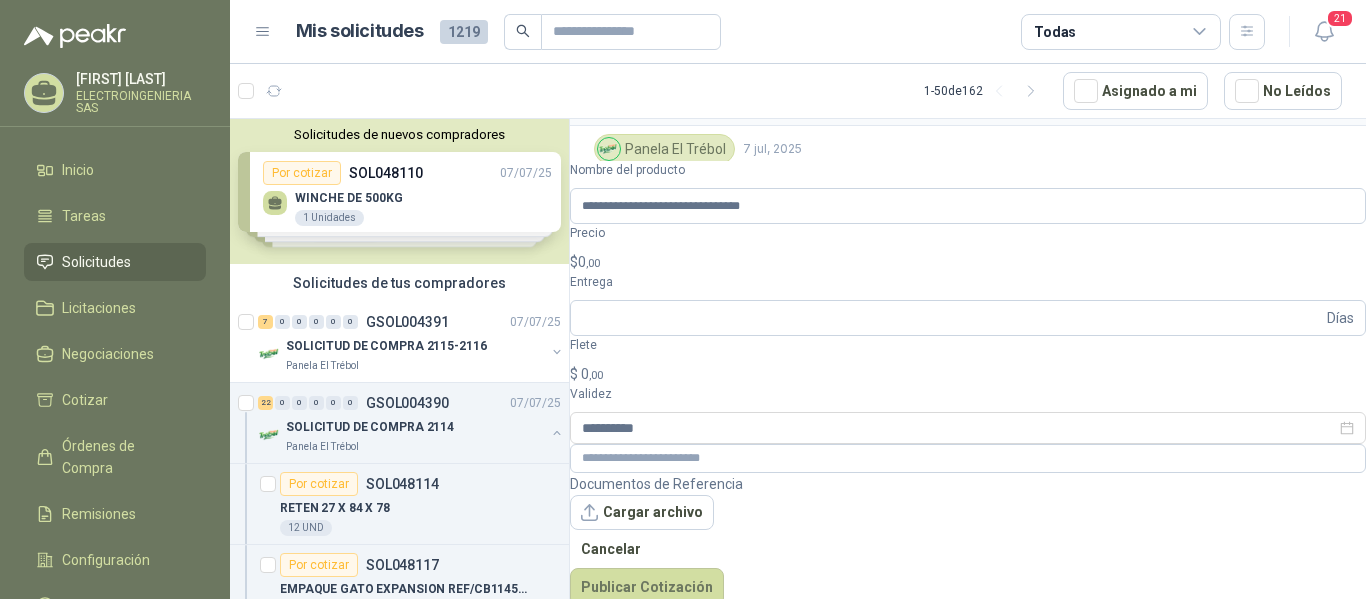 click on "$  0 ,00" at bounding box center (968, 262) 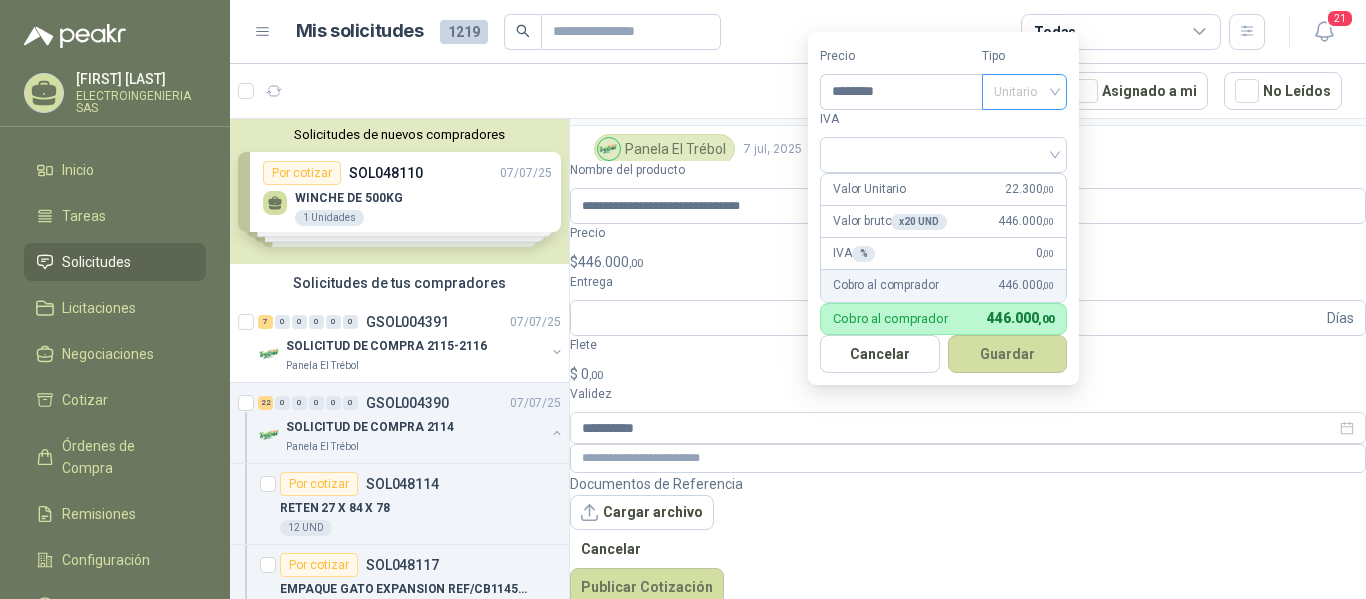 click on "Unitario" at bounding box center (1024, 92) 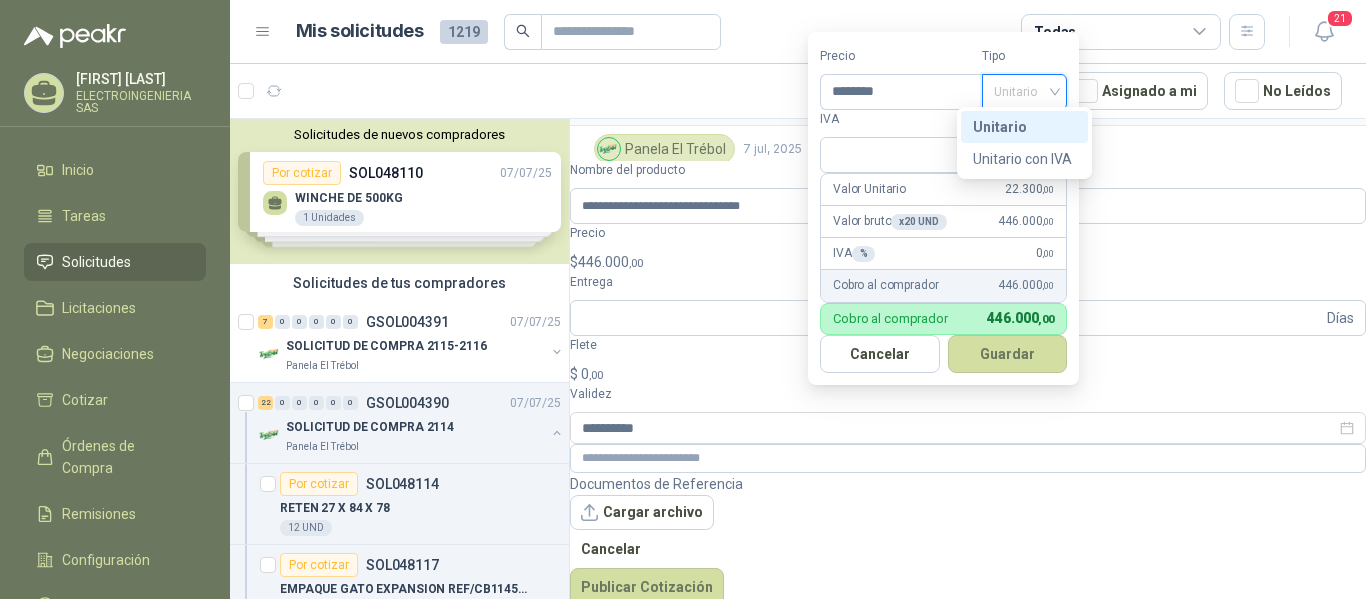 click on "Unitario" at bounding box center (1024, 127) 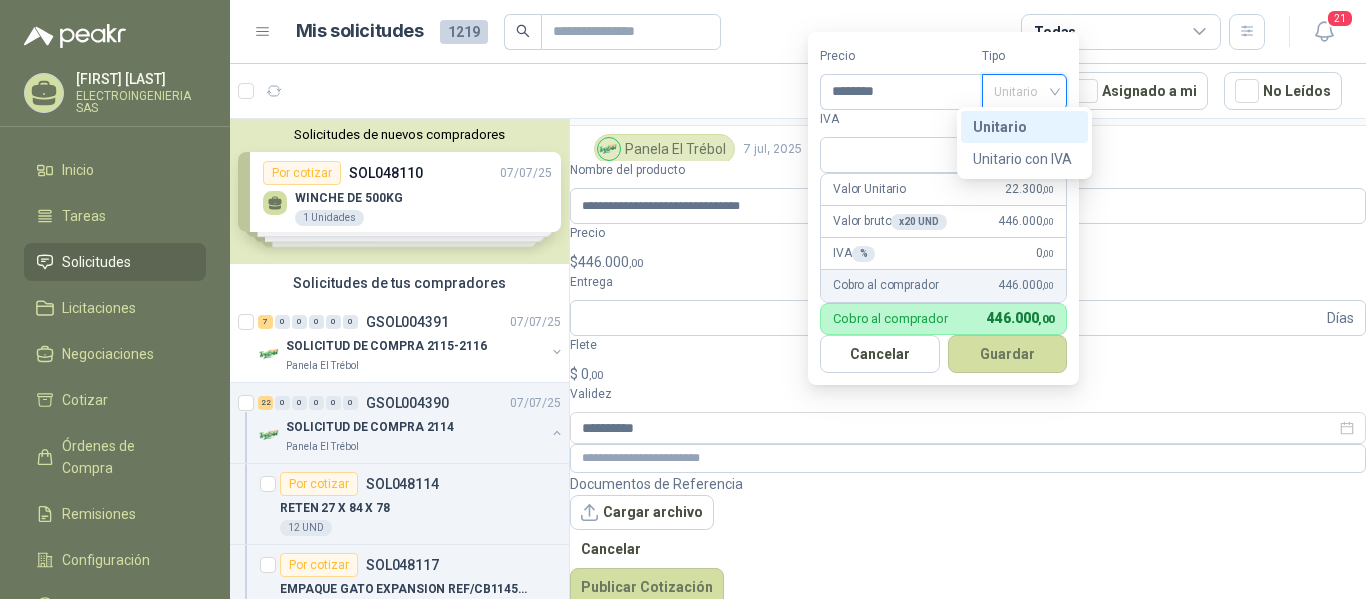 click on "Unitario" at bounding box center (1024, 92) 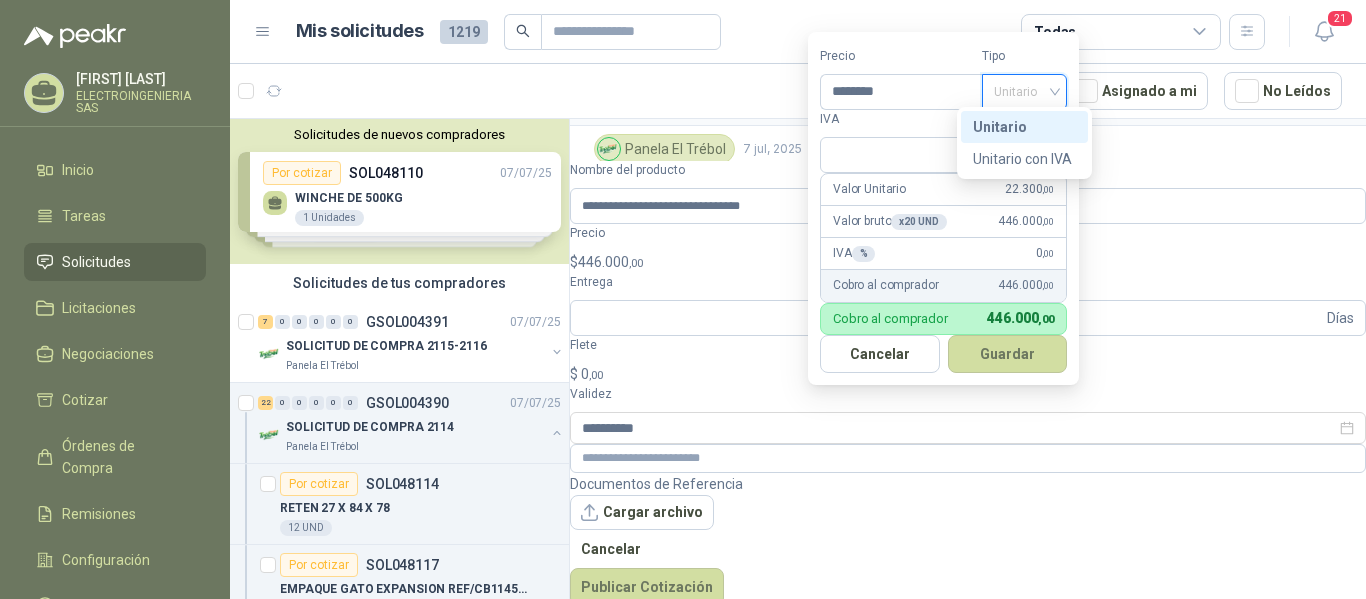 click on "Unitario" at bounding box center (1024, 127) 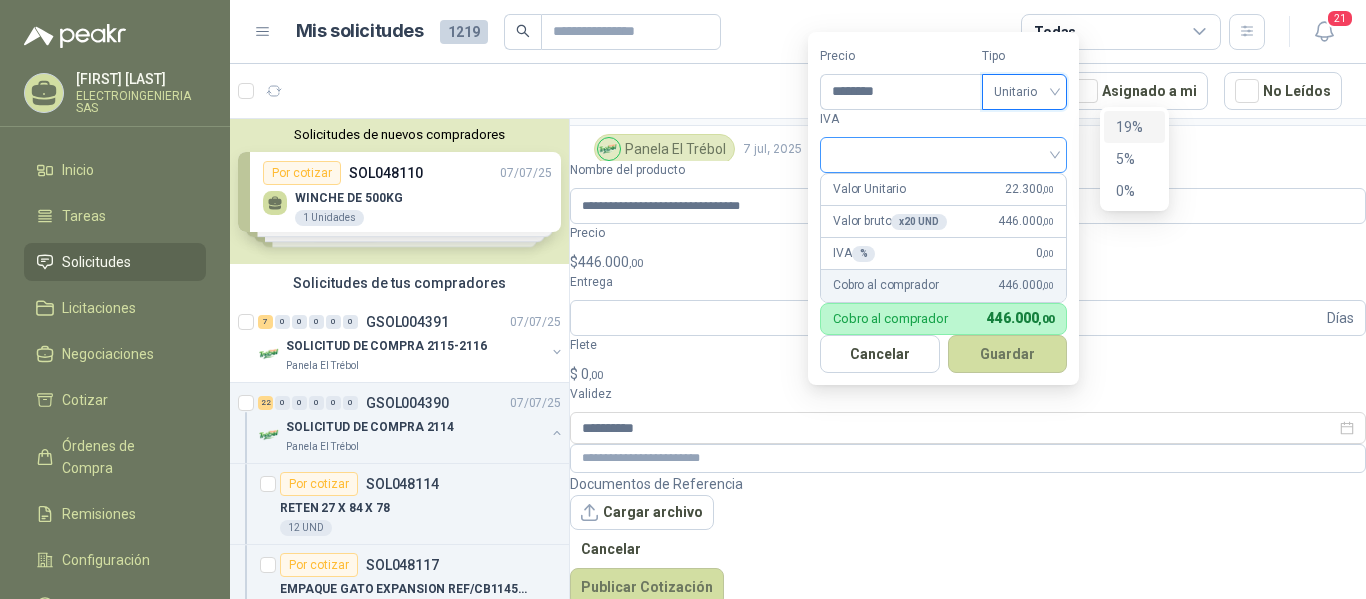 click at bounding box center [943, 155] 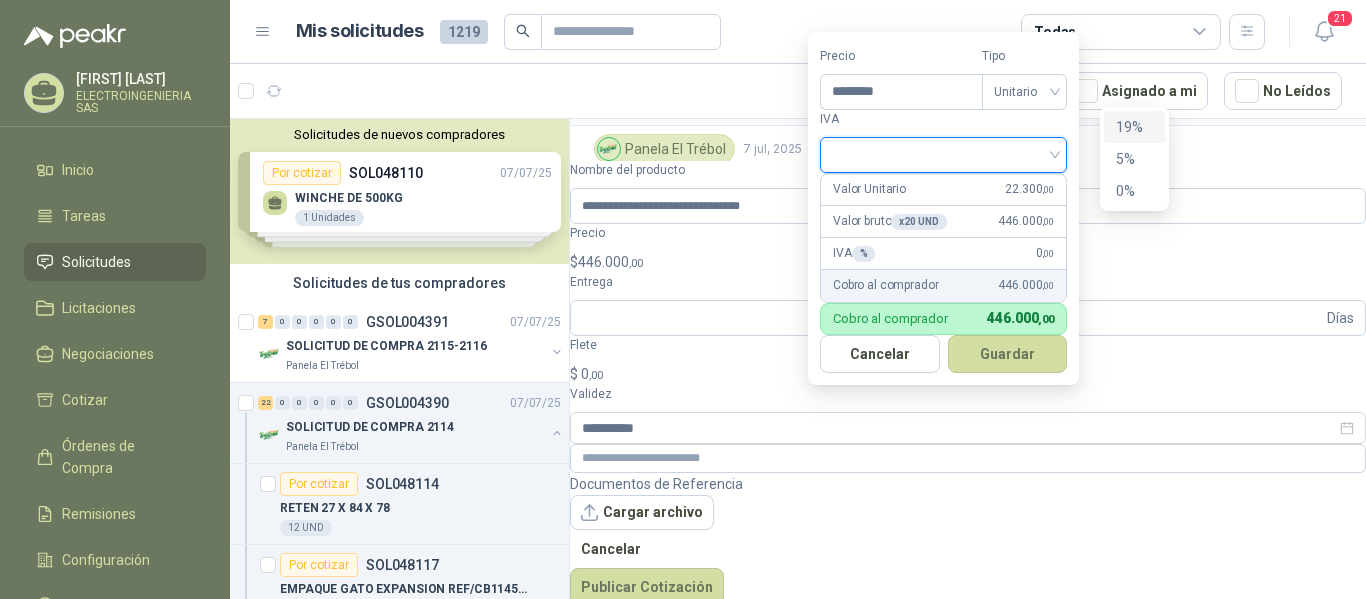 click on "19%" at bounding box center (0, 0) 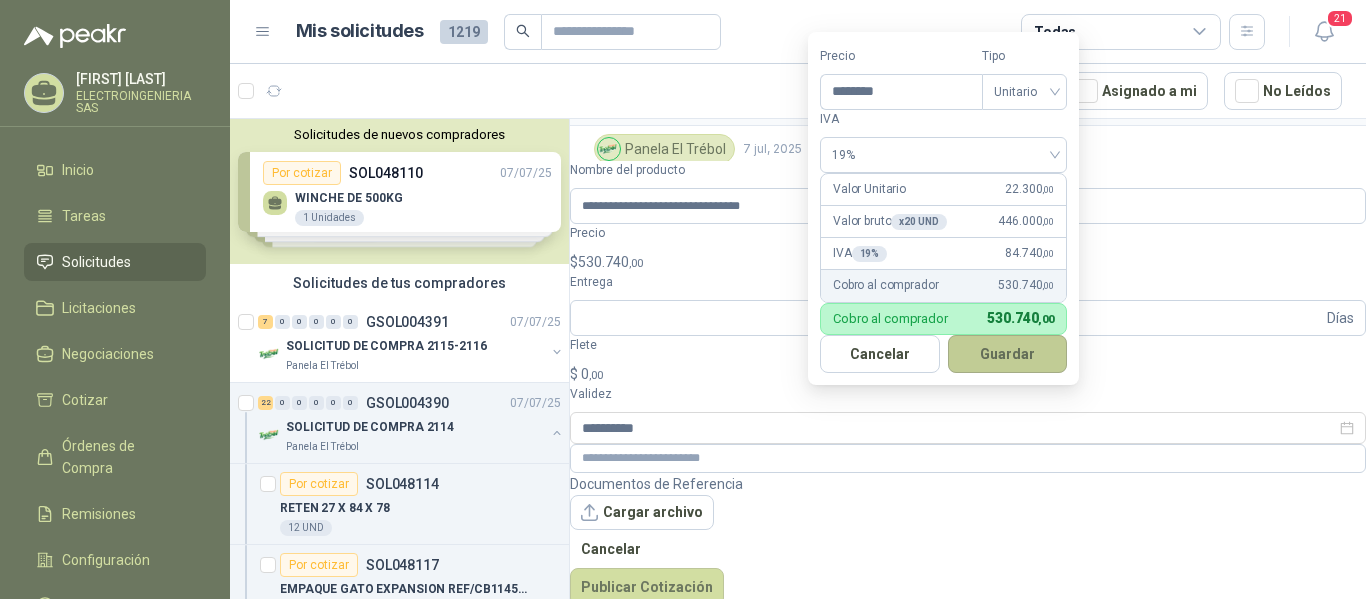 click on "Guardar" at bounding box center [1008, 354] 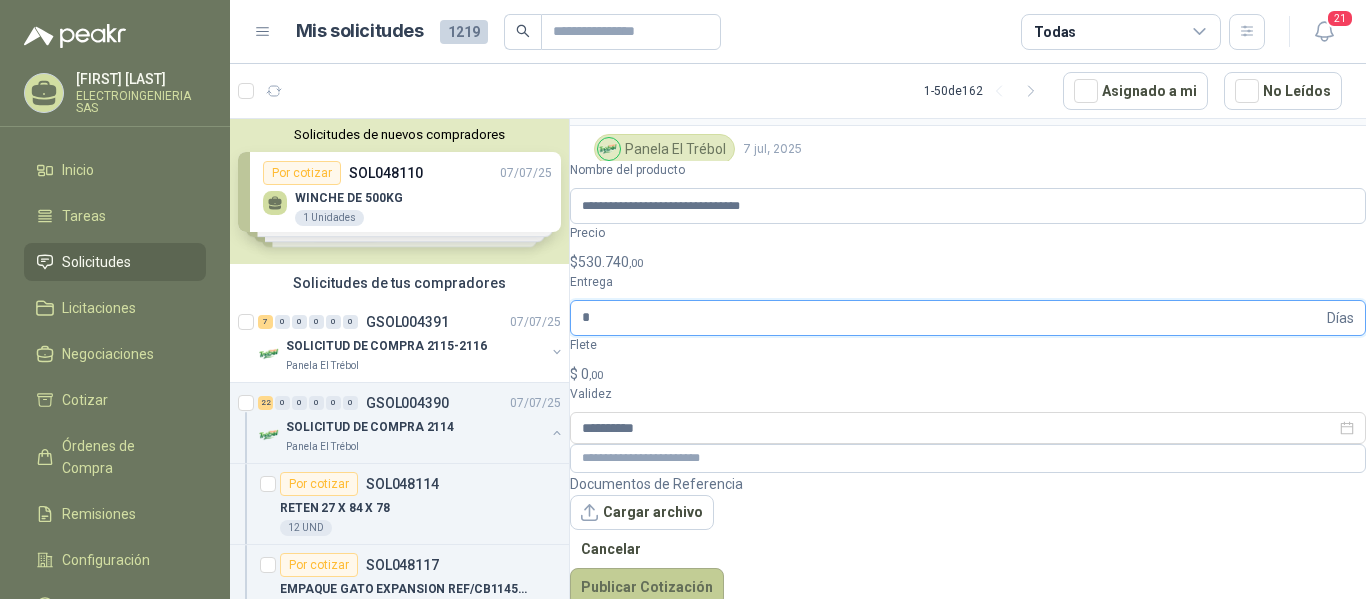 type on "*" 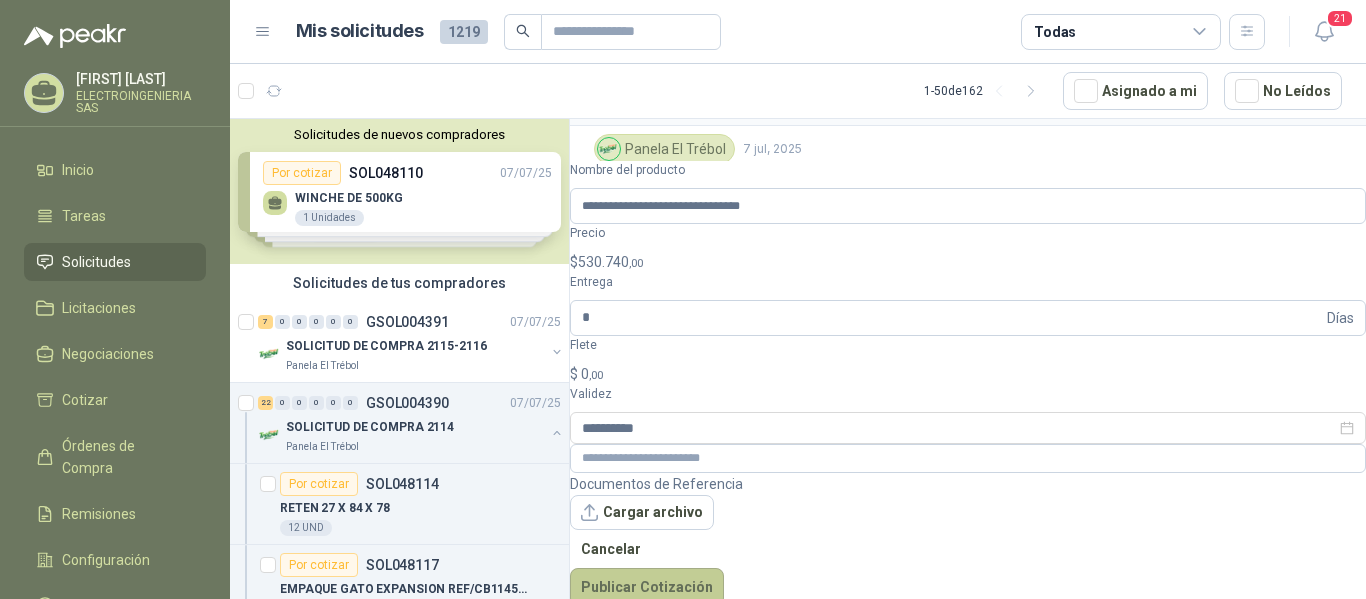 click on "Publicar Cotización" at bounding box center (647, 587) 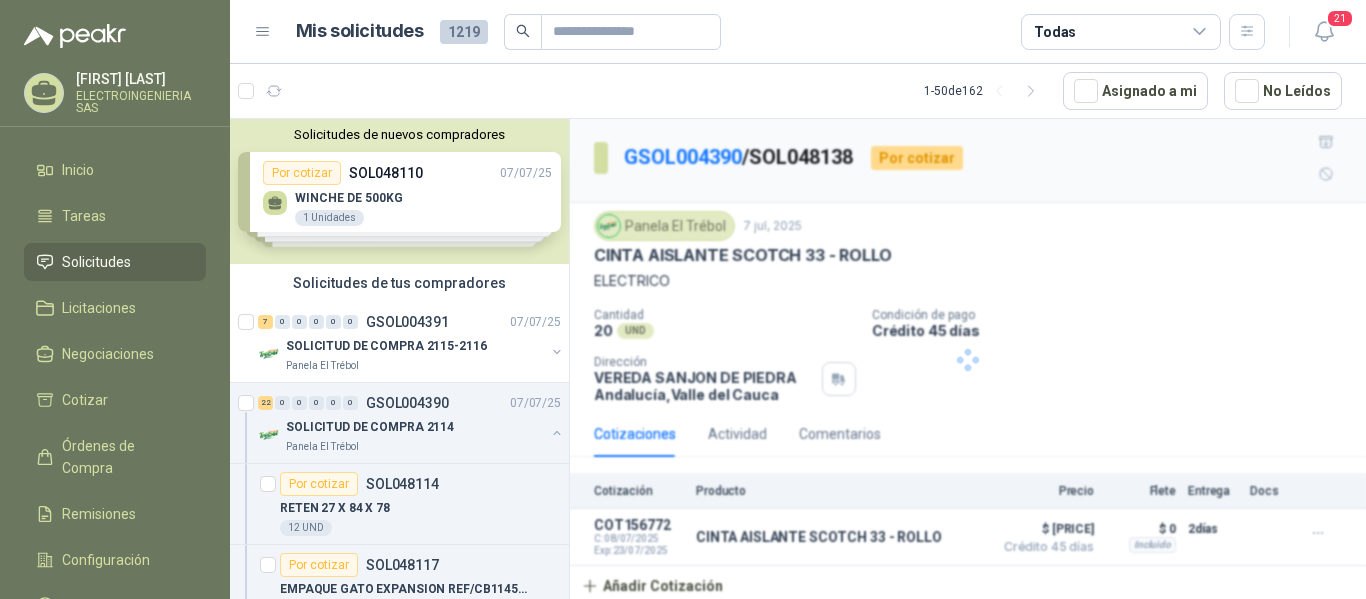scroll, scrollTop: 0, scrollLeft: 0, axis: both 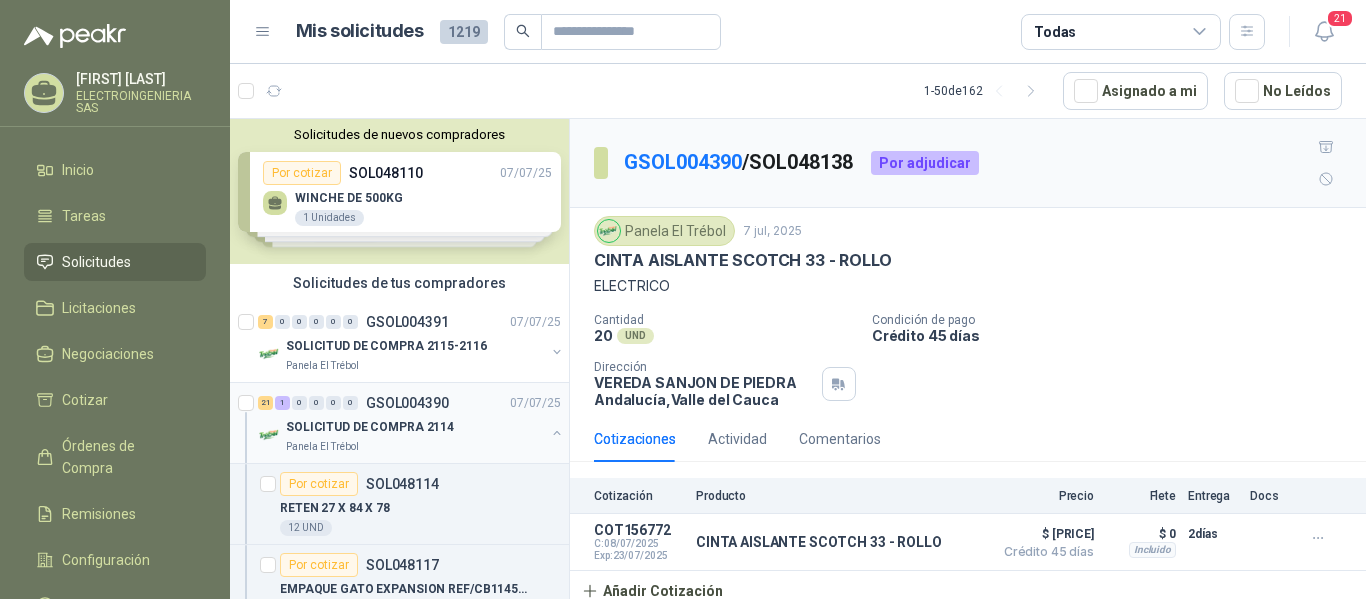 click on "SOLICITUD DE COMPRA 2114" at bounding box center [370, 427] 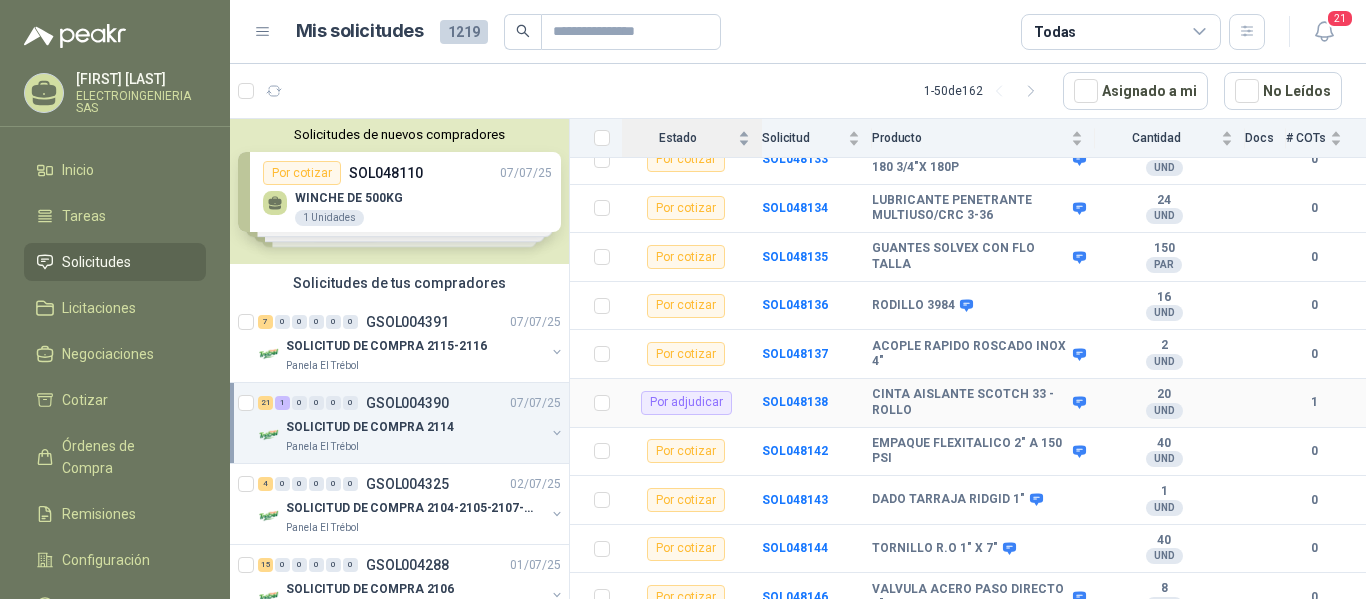 scroll, scrollTop: 865, scrollLeft: 0, axis: vertical 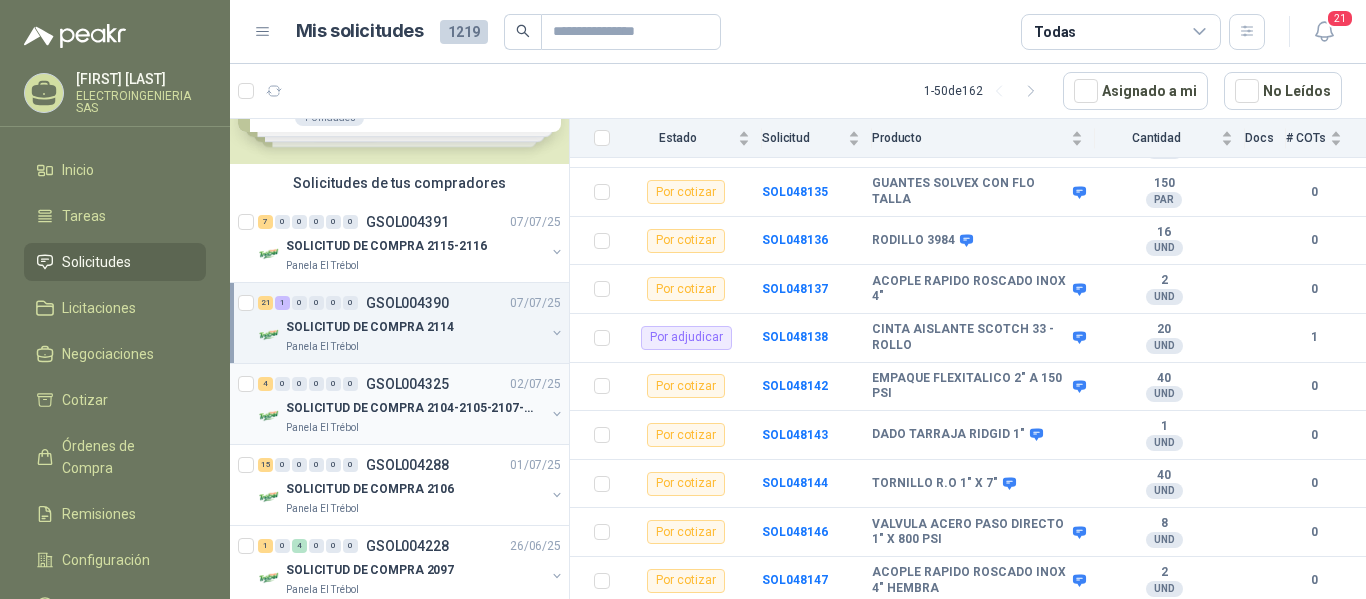 click on "SOLICITUD DE COMPRA 2104-2105-2107-2110" at bounding box center (410, 408) 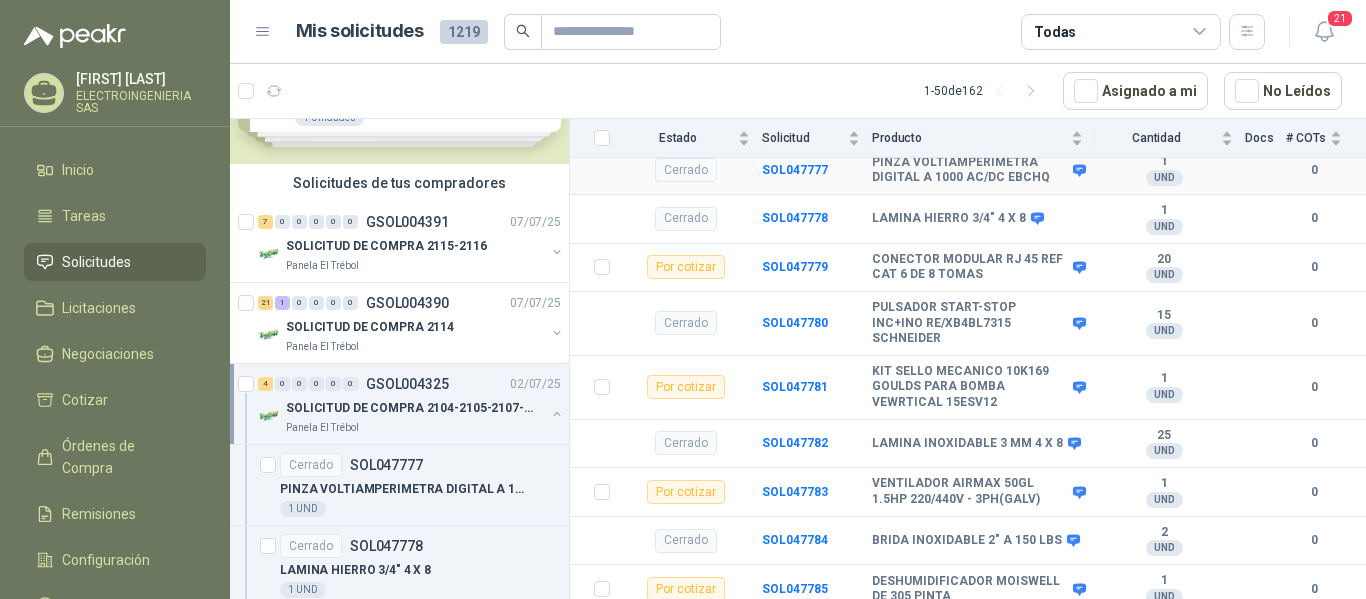 scroll, scrollTop: 297, scrollLeft: 0, axis: vertical 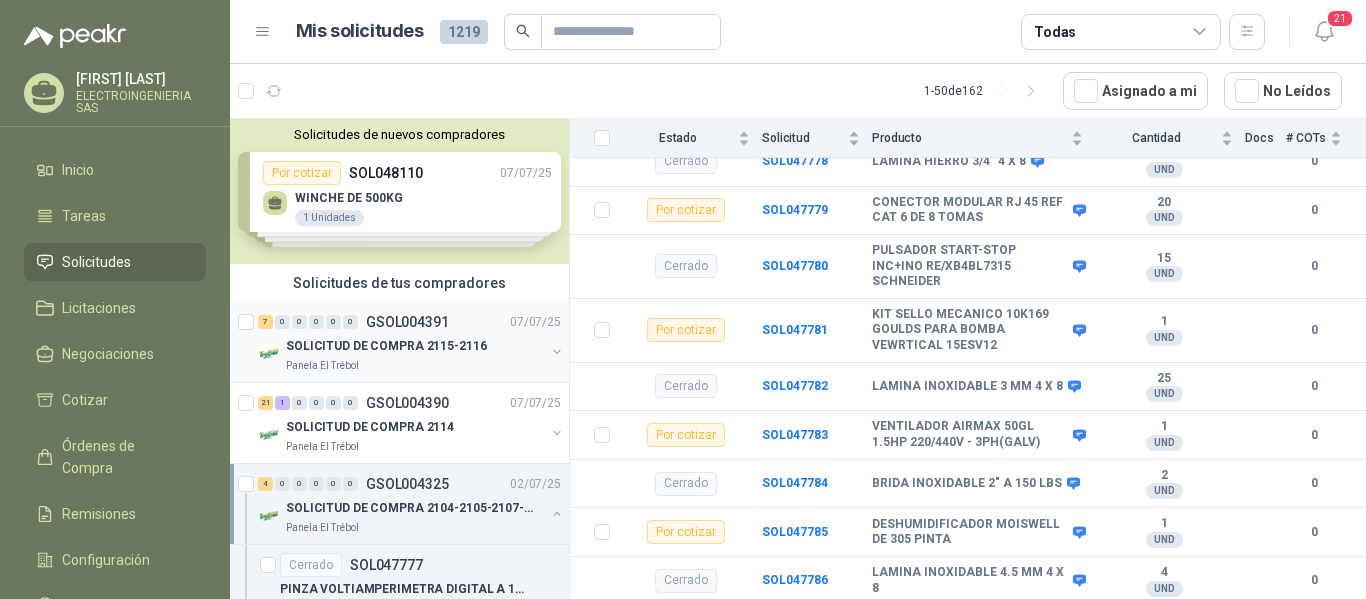 click on "GSOL004391" at bounding box center (407, 322) 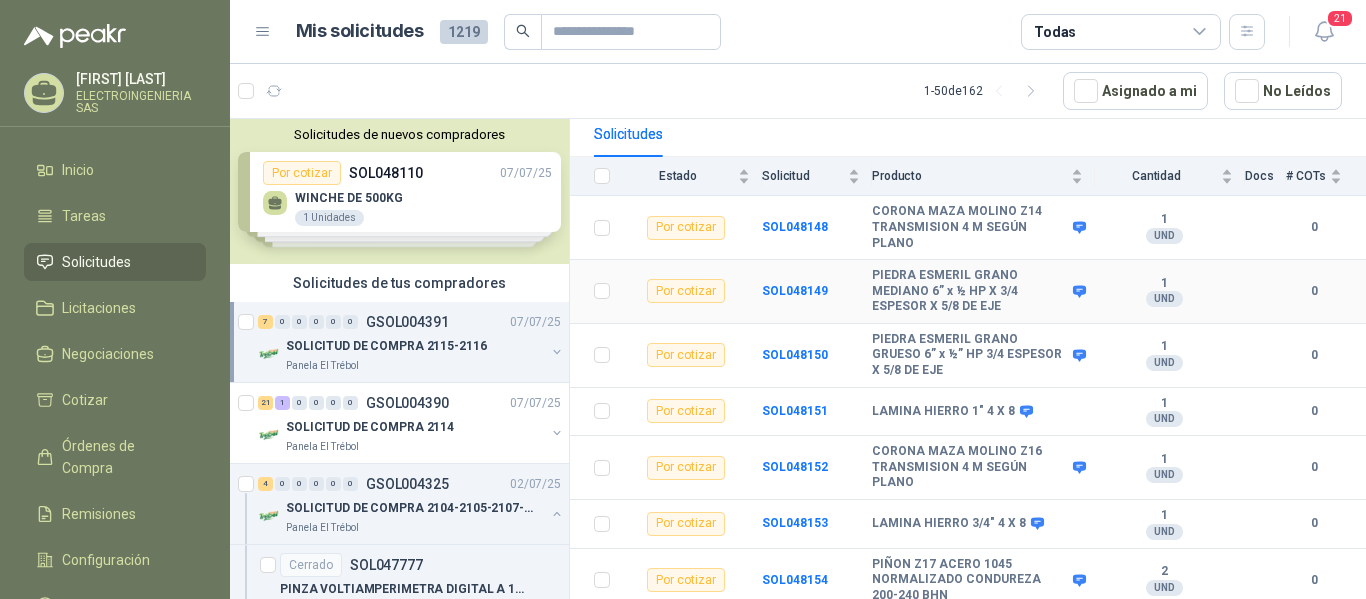 scroll, scrollTop: 196, scrollLeft: 0, axis: vertical 